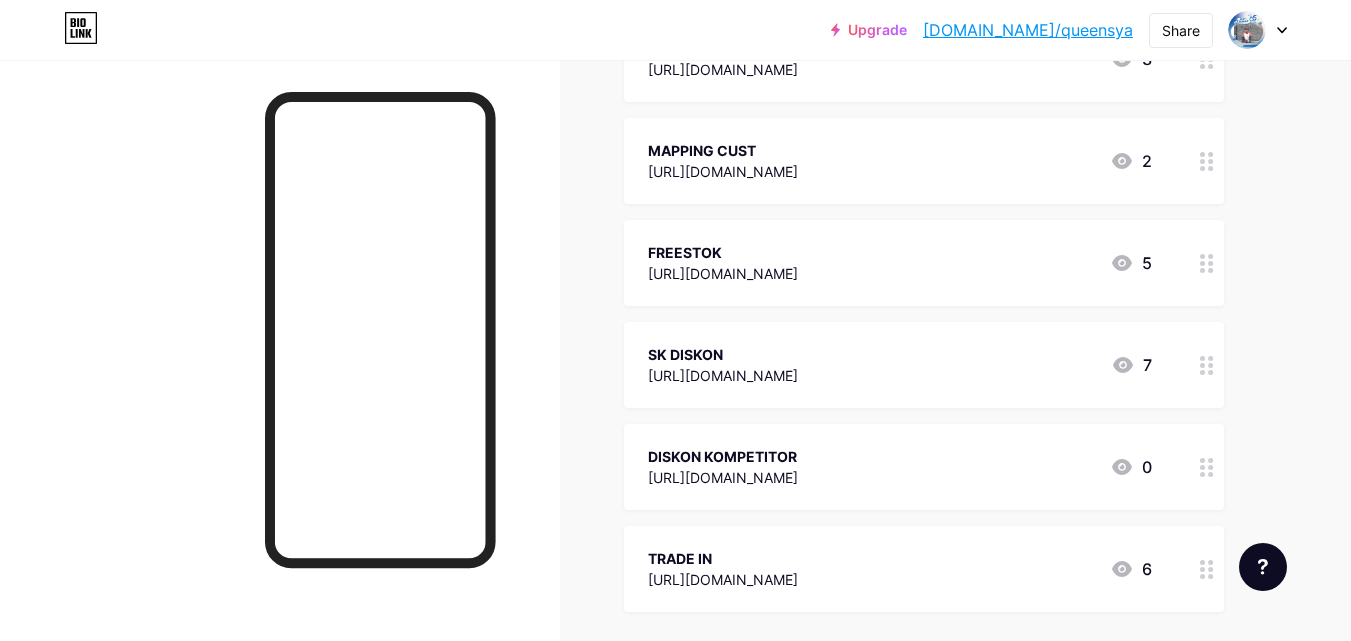 scroll, scrollTop: 400, scrollLeft: 0, axis: vertical 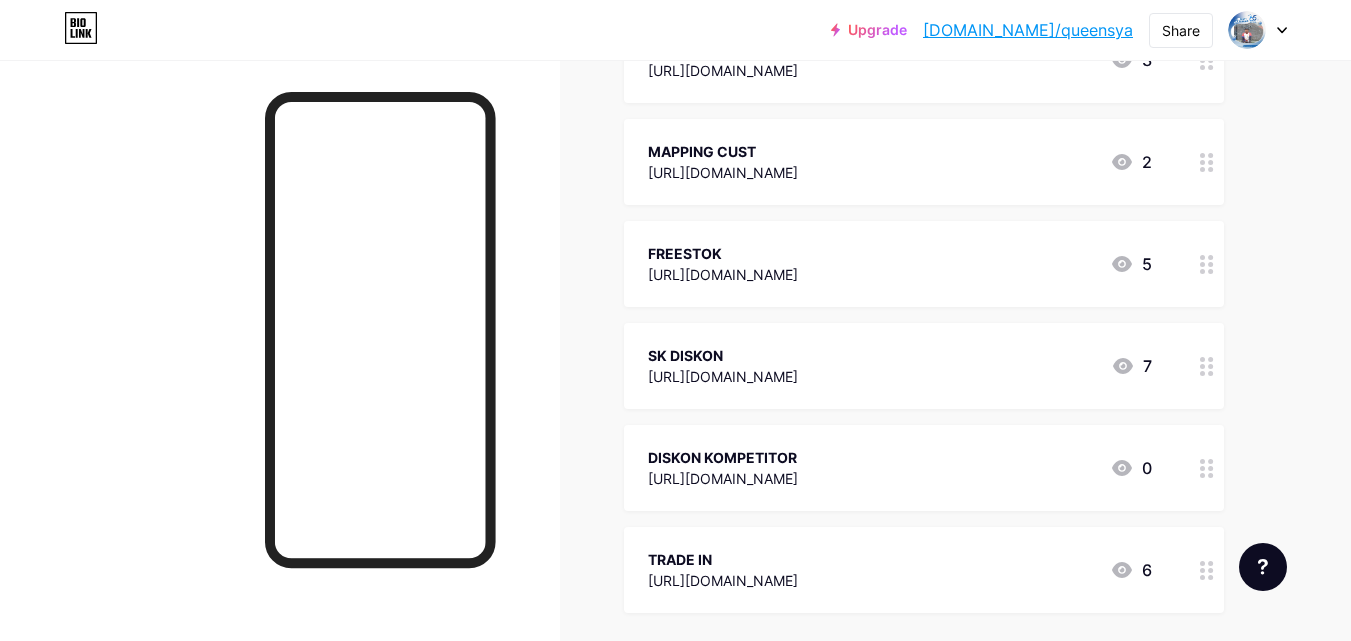 click 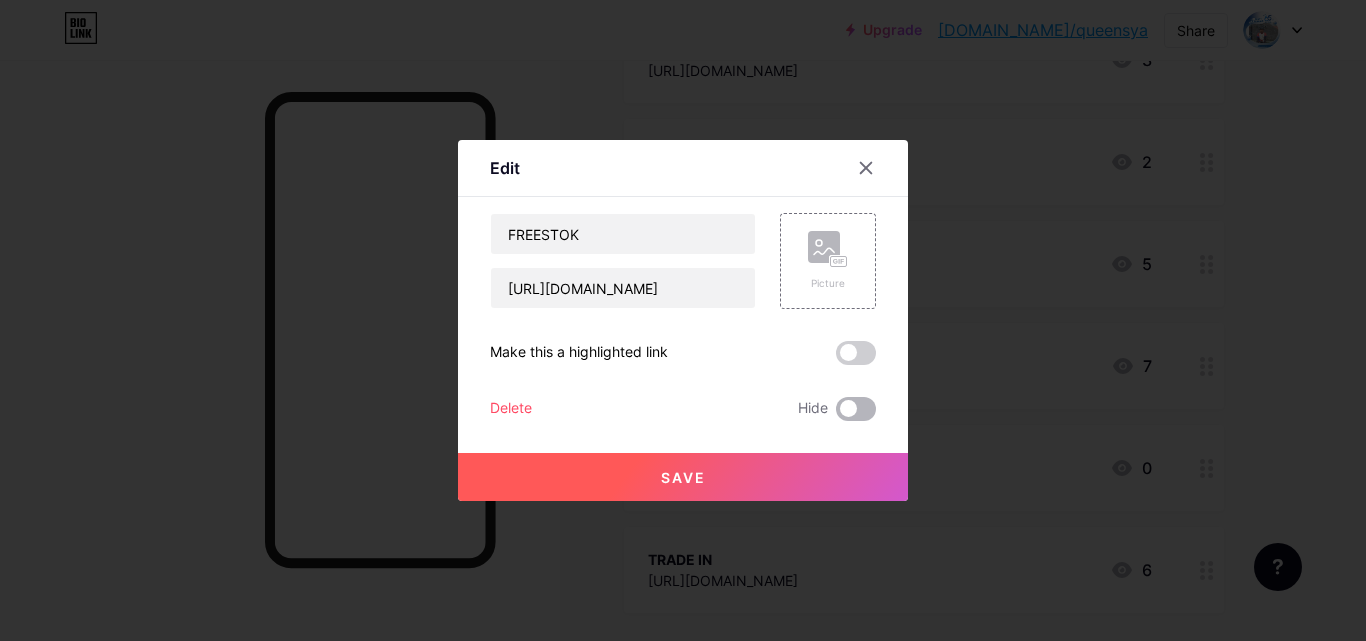 click at bounding box center (856, 409) 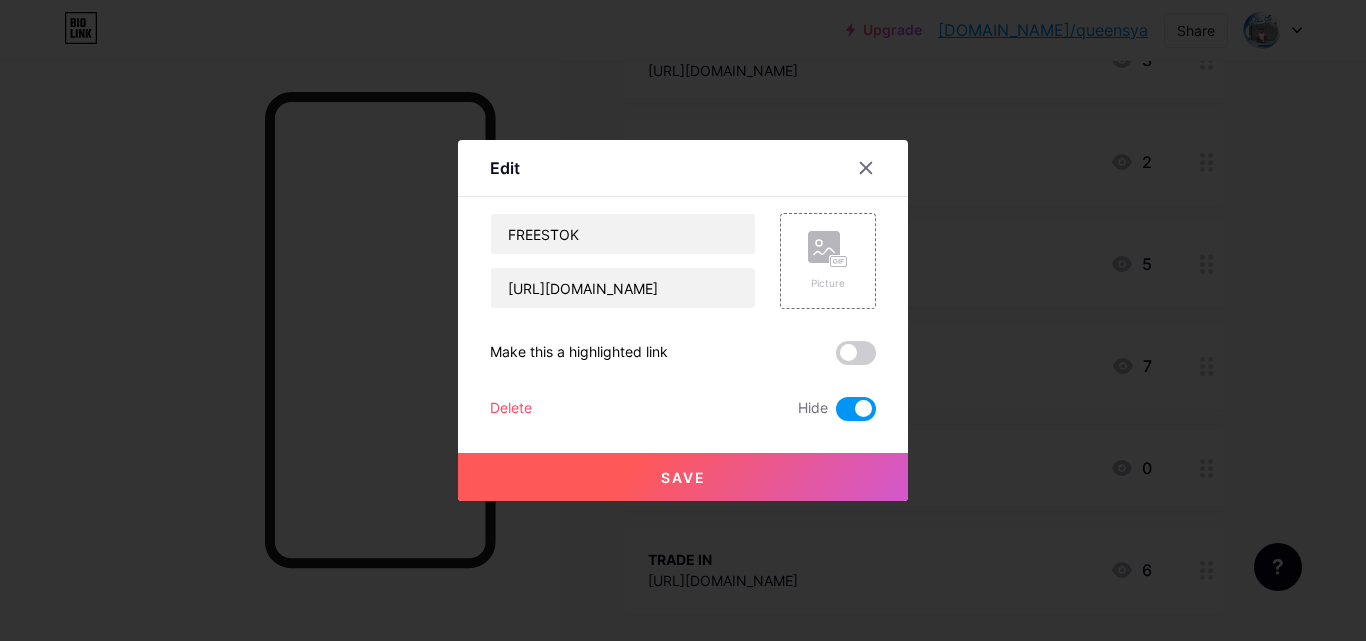 click on "Save" at bounding box center [683, 477] 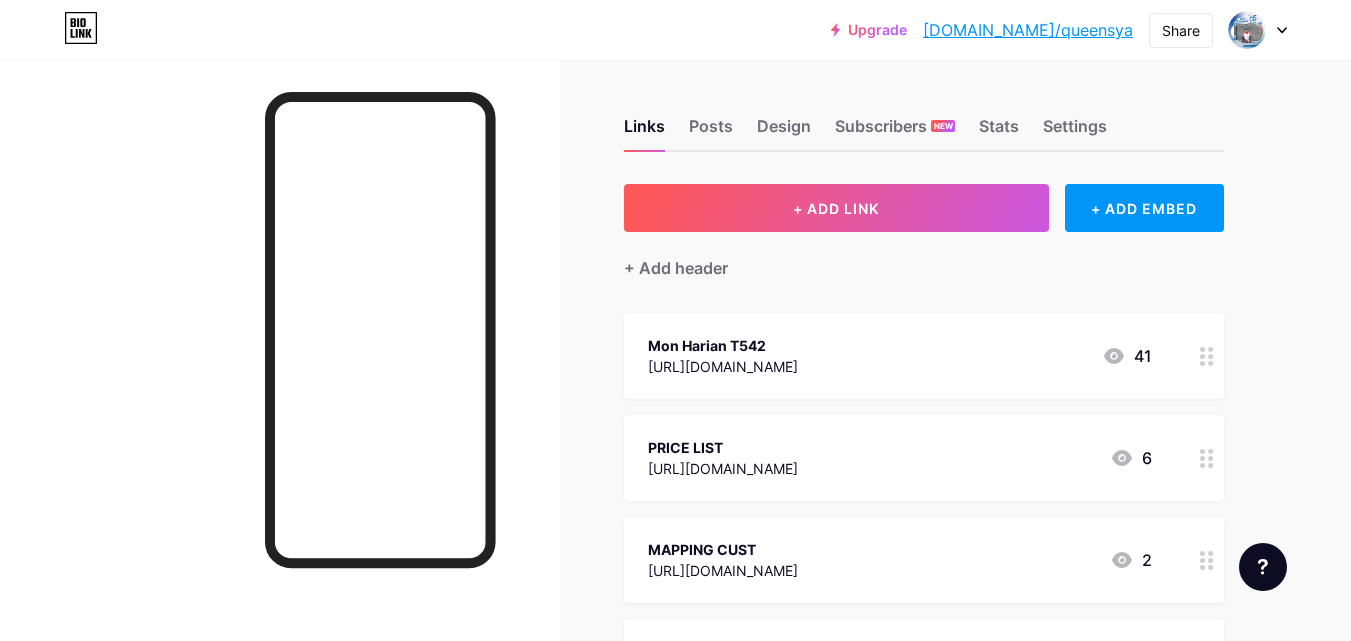 scroll, scrollTop: 0, scrollLeft: 0, axis: both 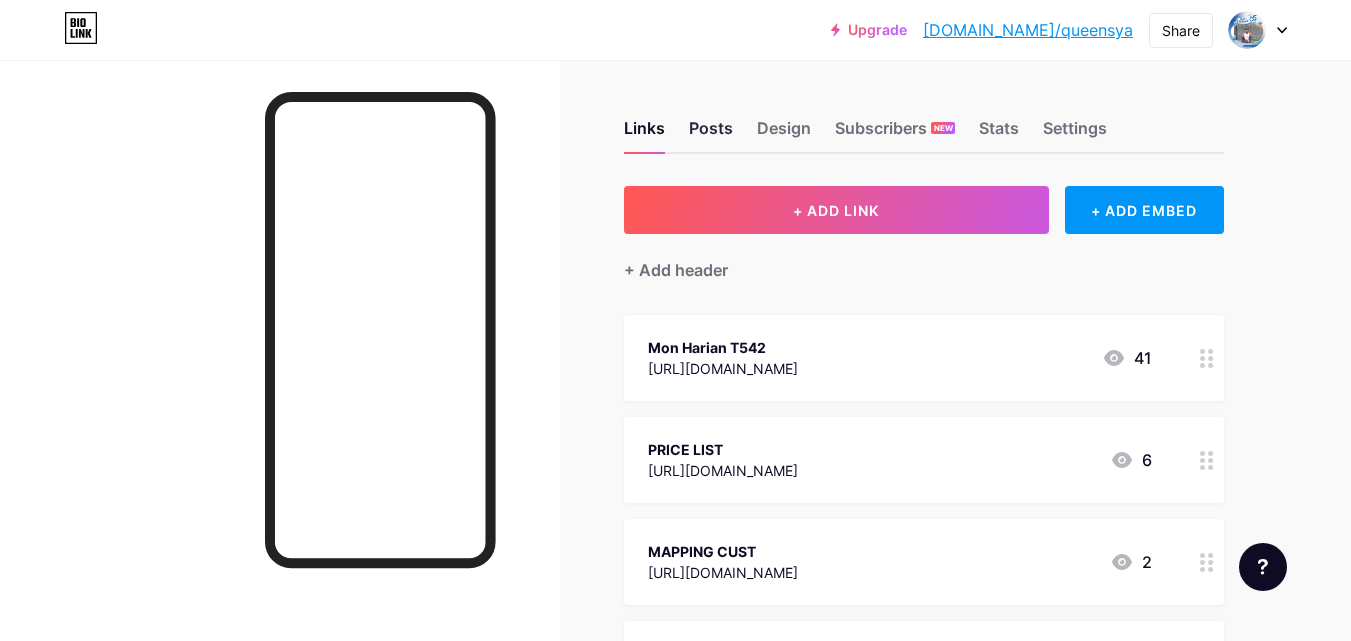 click on "Posts" at bounding box center [711, 134] 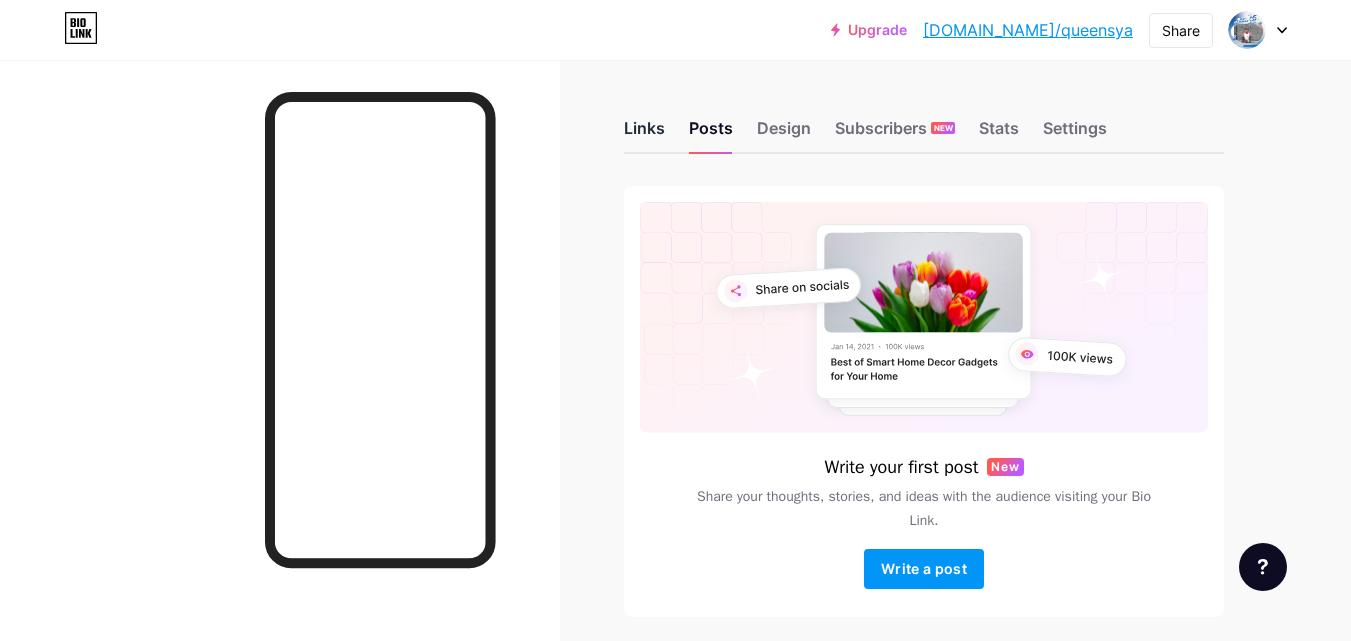 click on "Links" at bounding box center [644, 134] 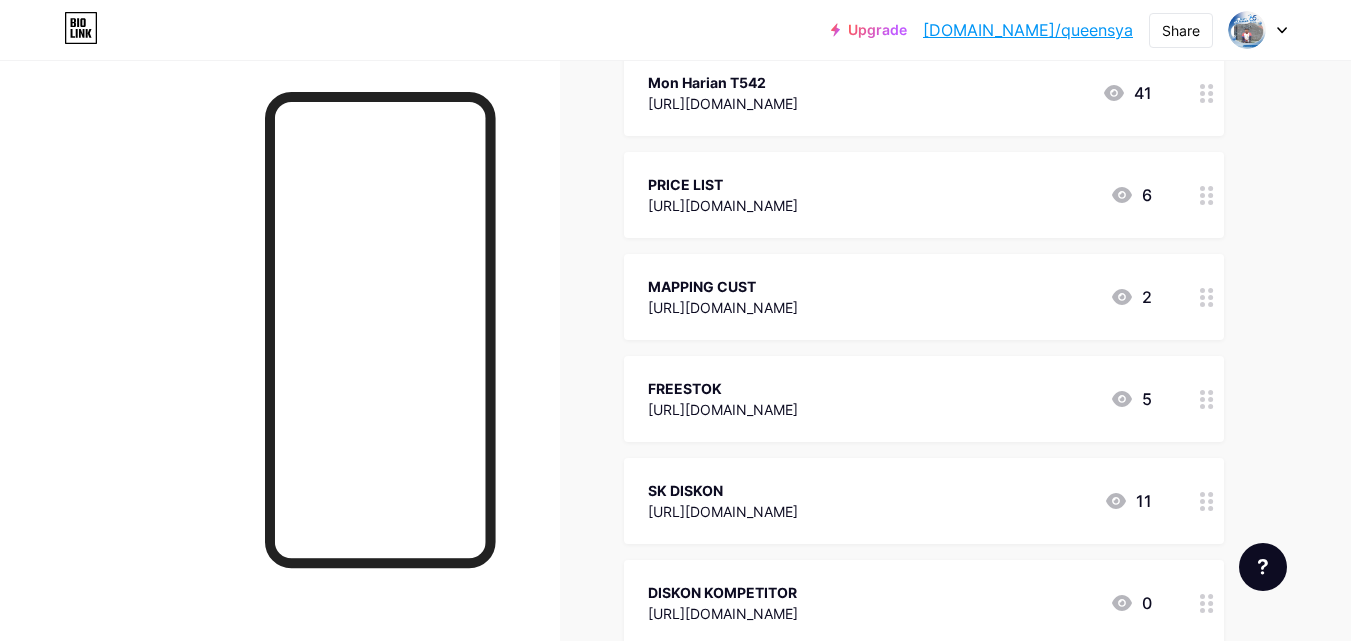 scroll, scrollTop: 300, scrollLeft: 0, axis: vertical 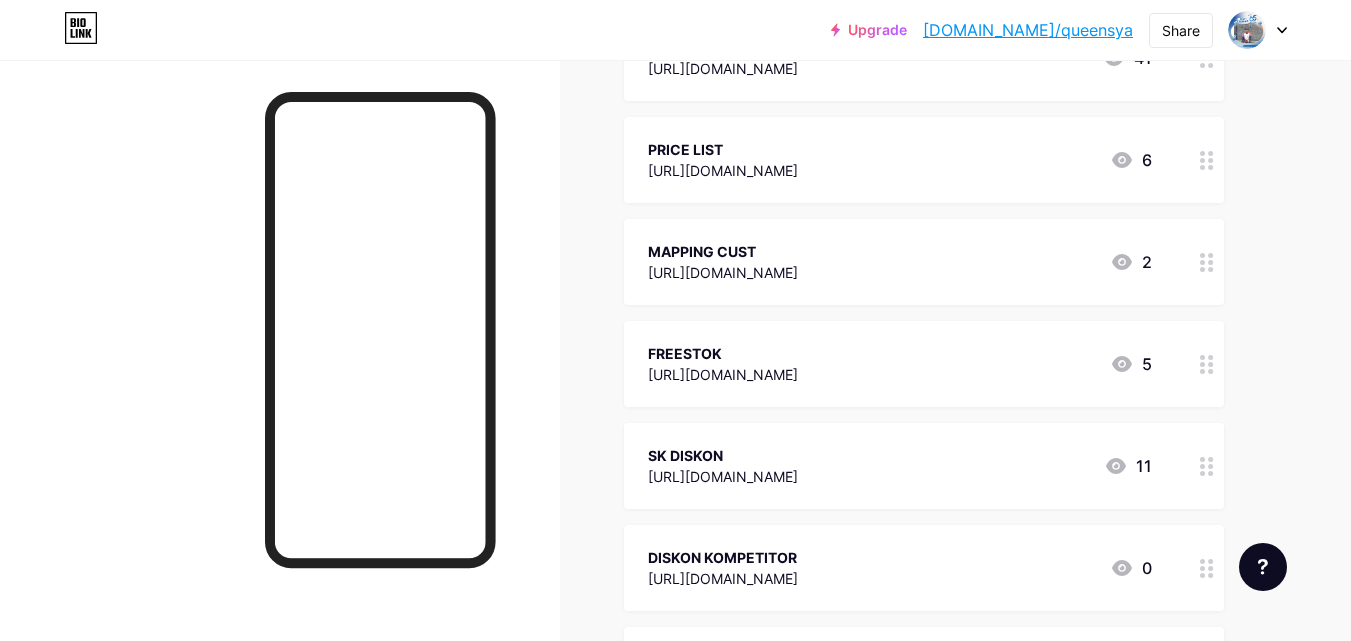 click at bounding box center [1207, 364] 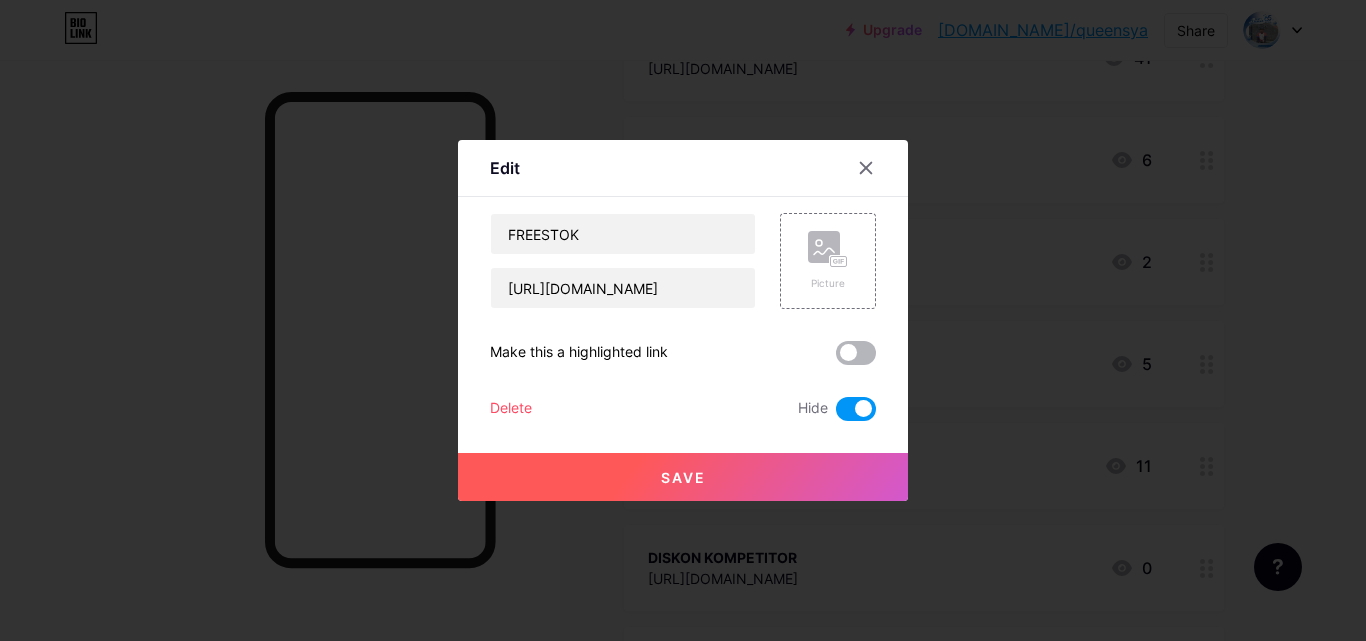 click at bounding box center (856, 353) 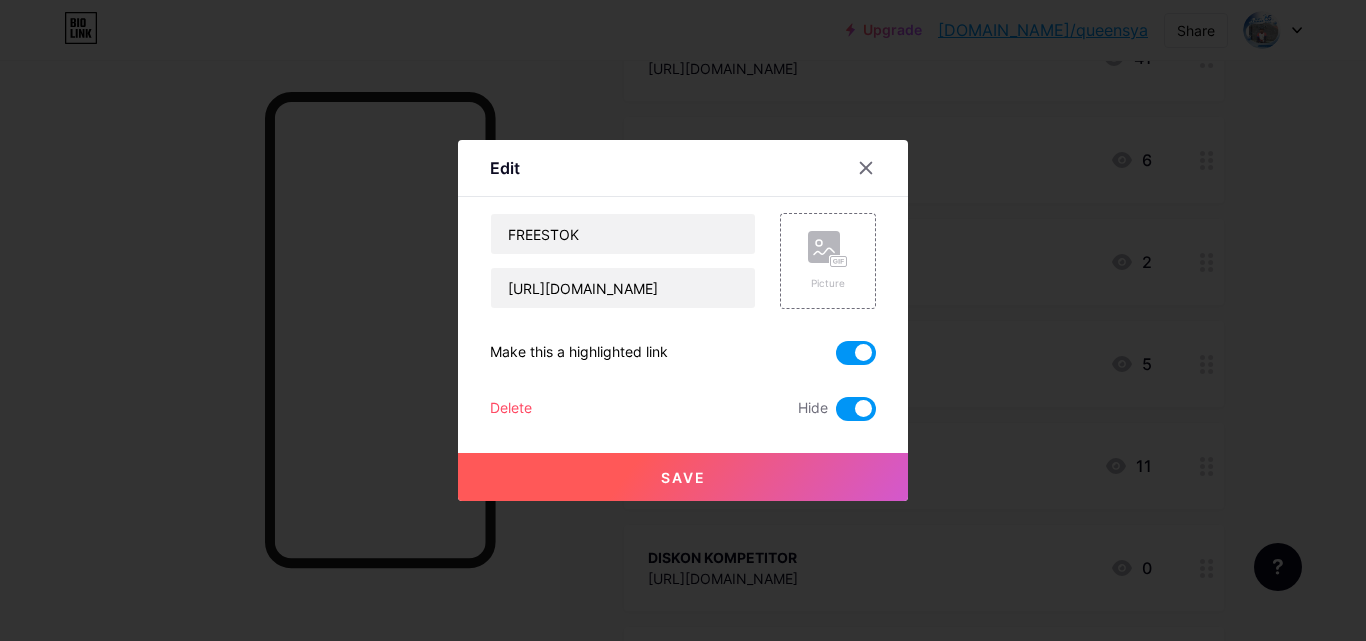 click at bounding box center [856, 353] 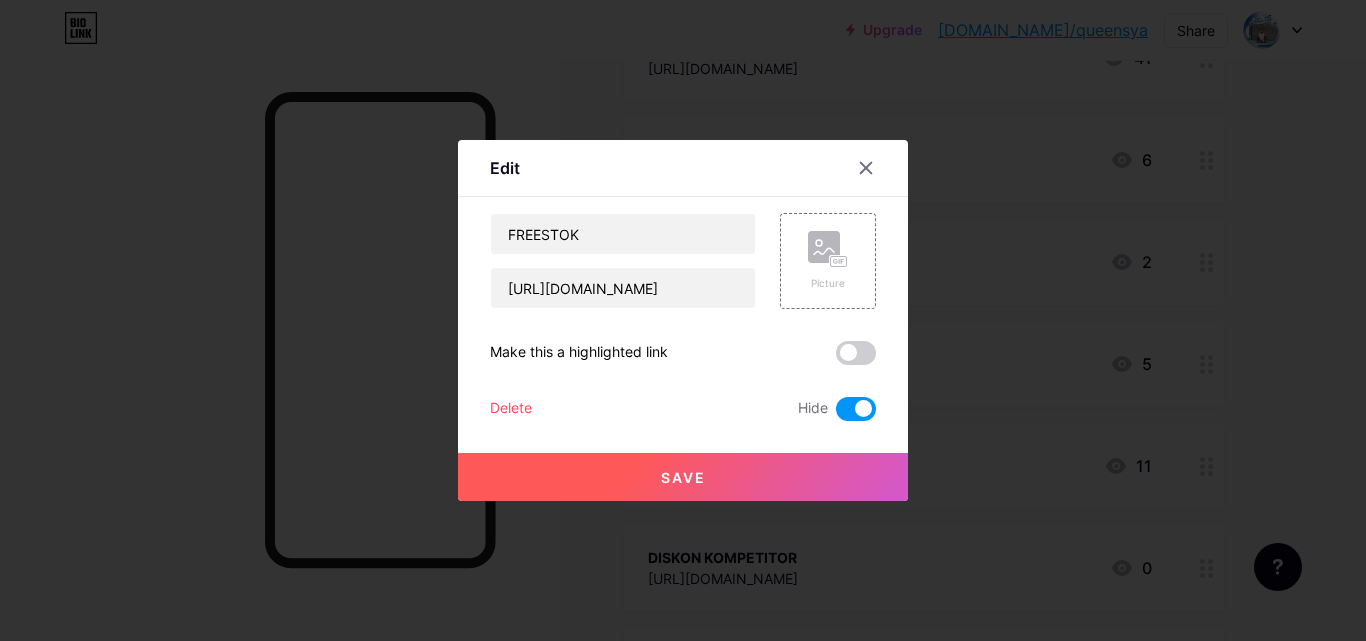 click on "Save" at bounding box center (683, 477) 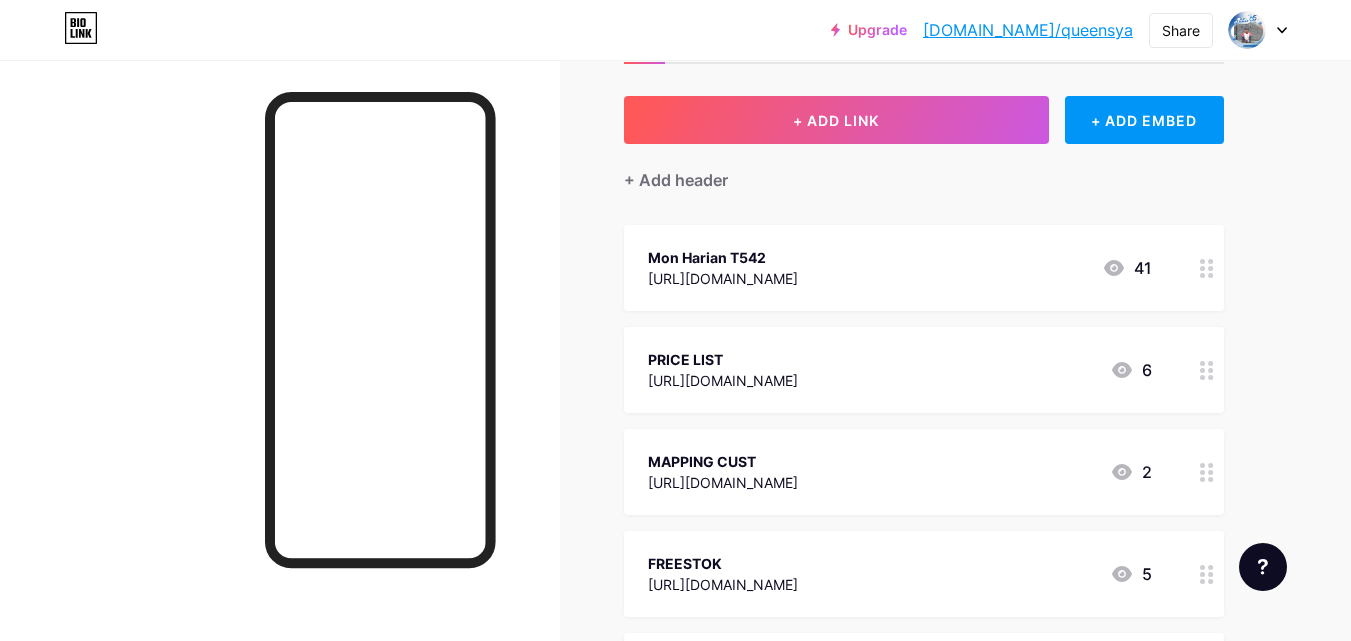 scroll, scrollTop: 0, scrollLeft: 0, axis: both 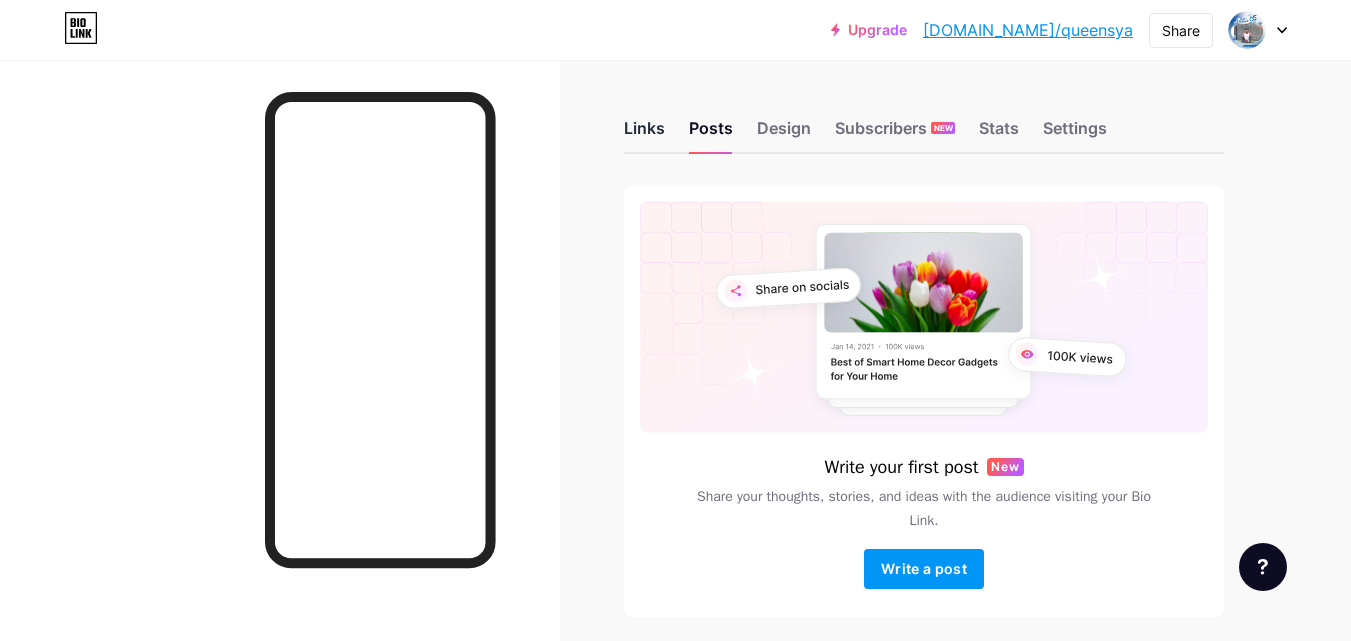 click on "Links" at bounding box center (644, 134) 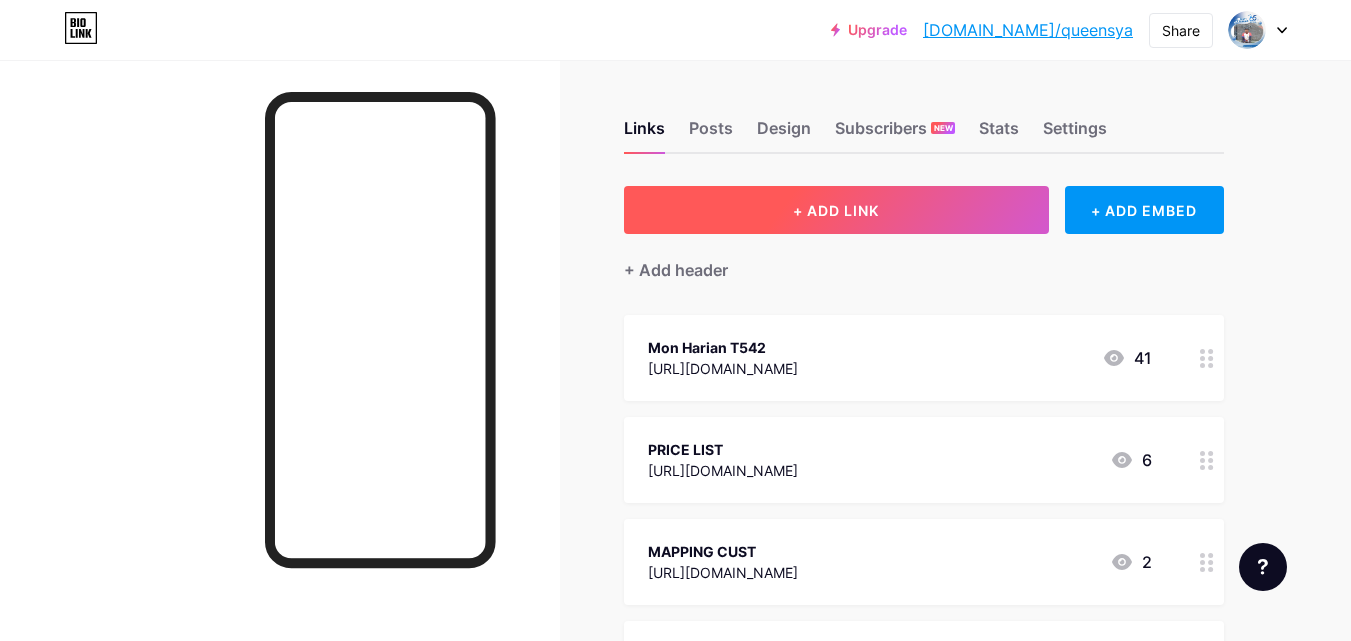 click on "+ ADD LINK" at bounding box center [836, 210] 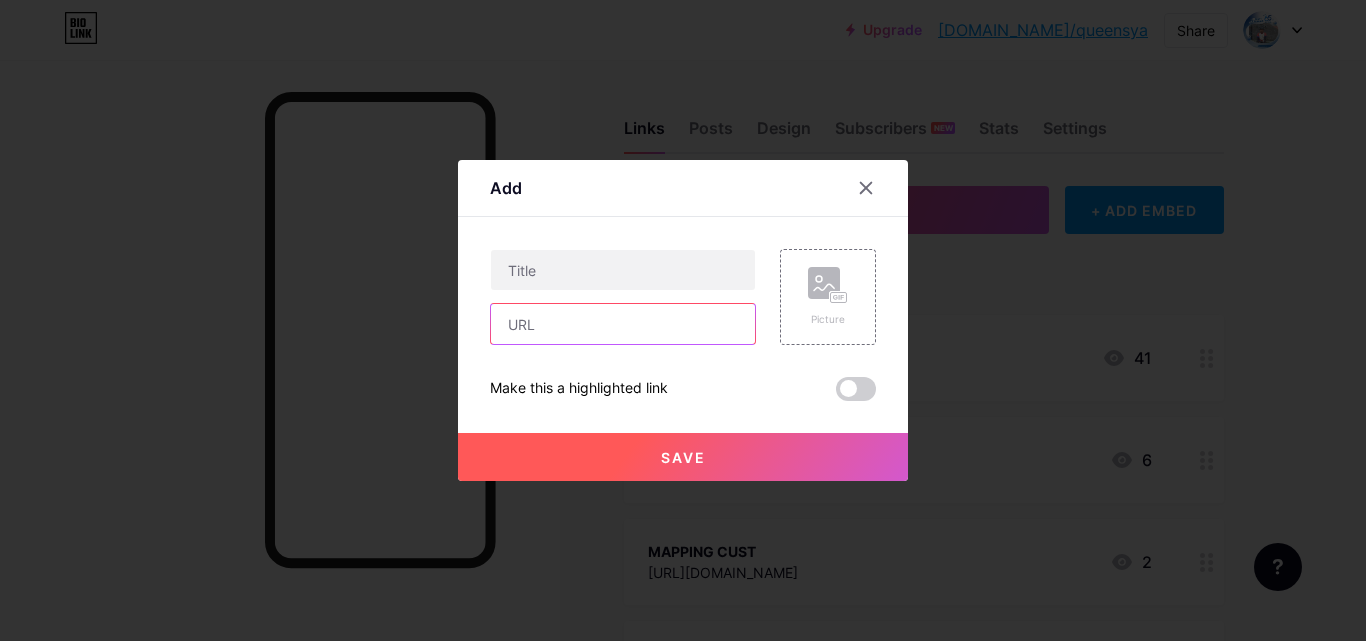 click at bounding box center (623, 324) 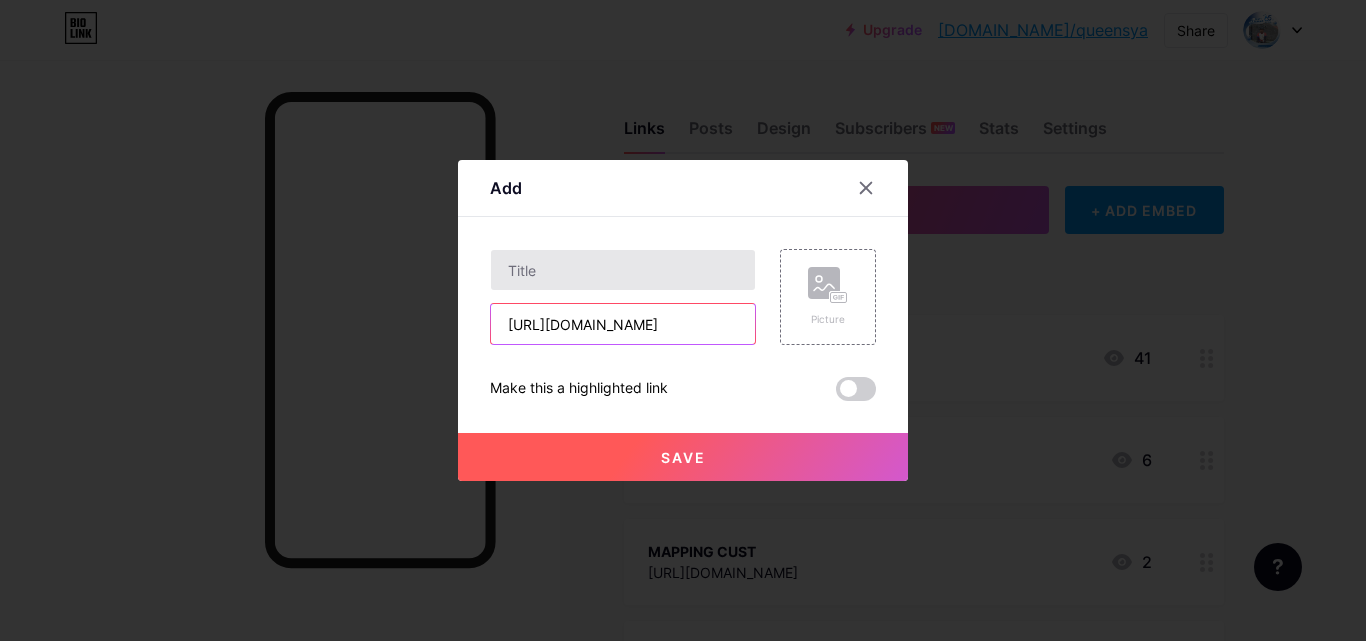 type on "[URL][DOMAIN_NAME]" 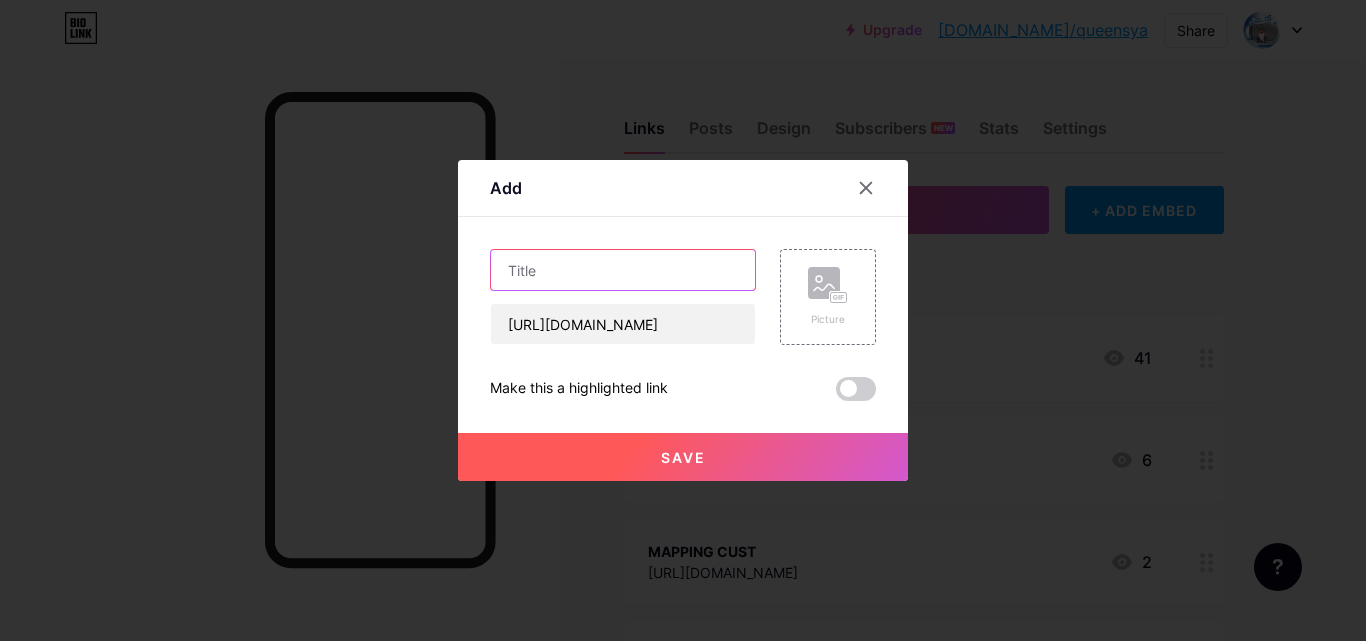 click at bounding box center [623, 270] 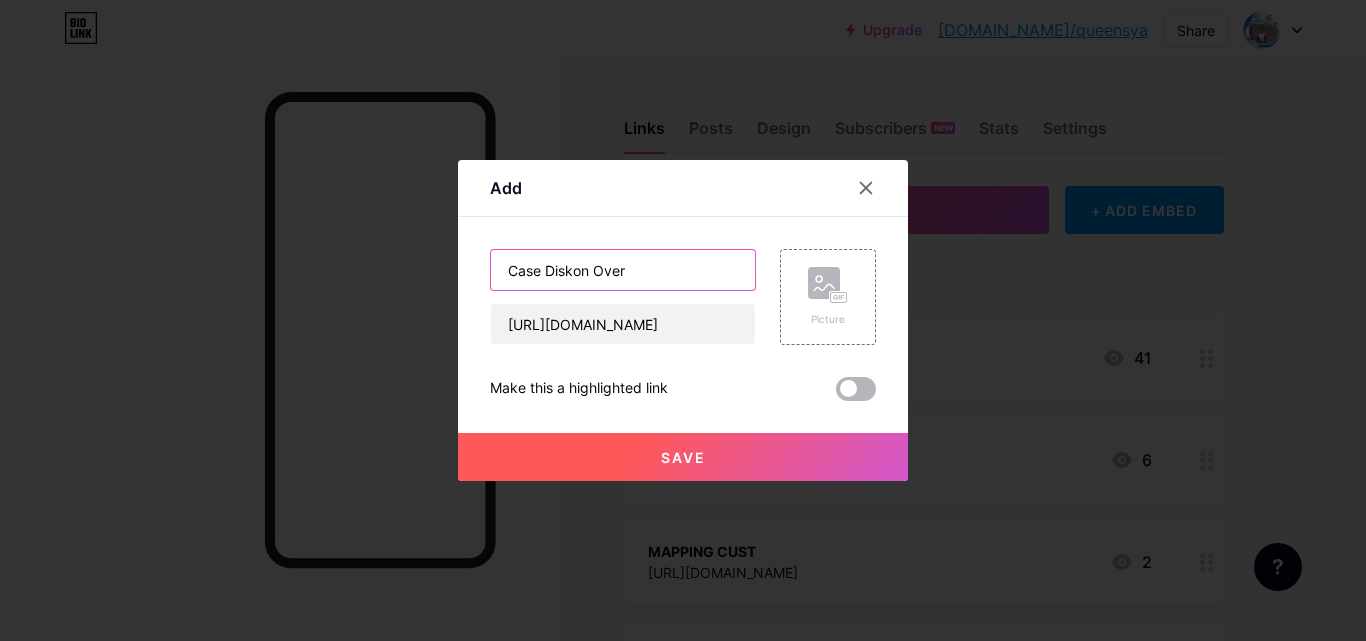 type on "Case Diskon Over" 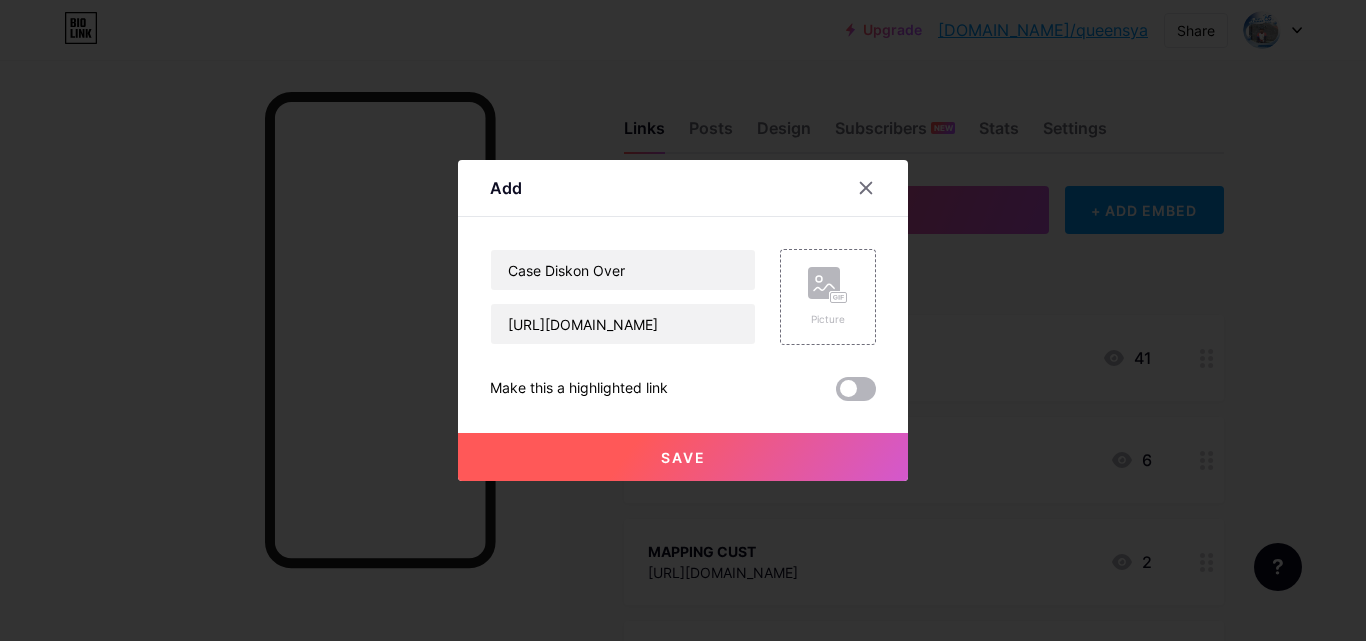 click at bounding box center [856, 389] 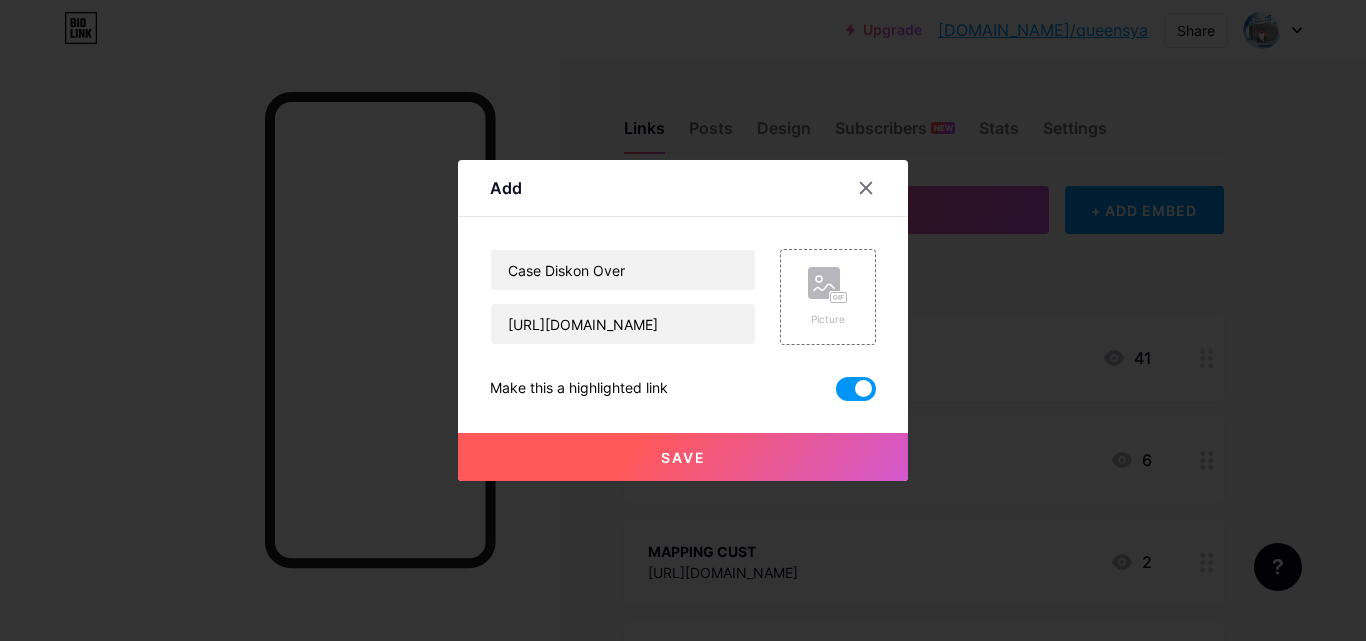 click on "Save" at bounding box center (683, 457) 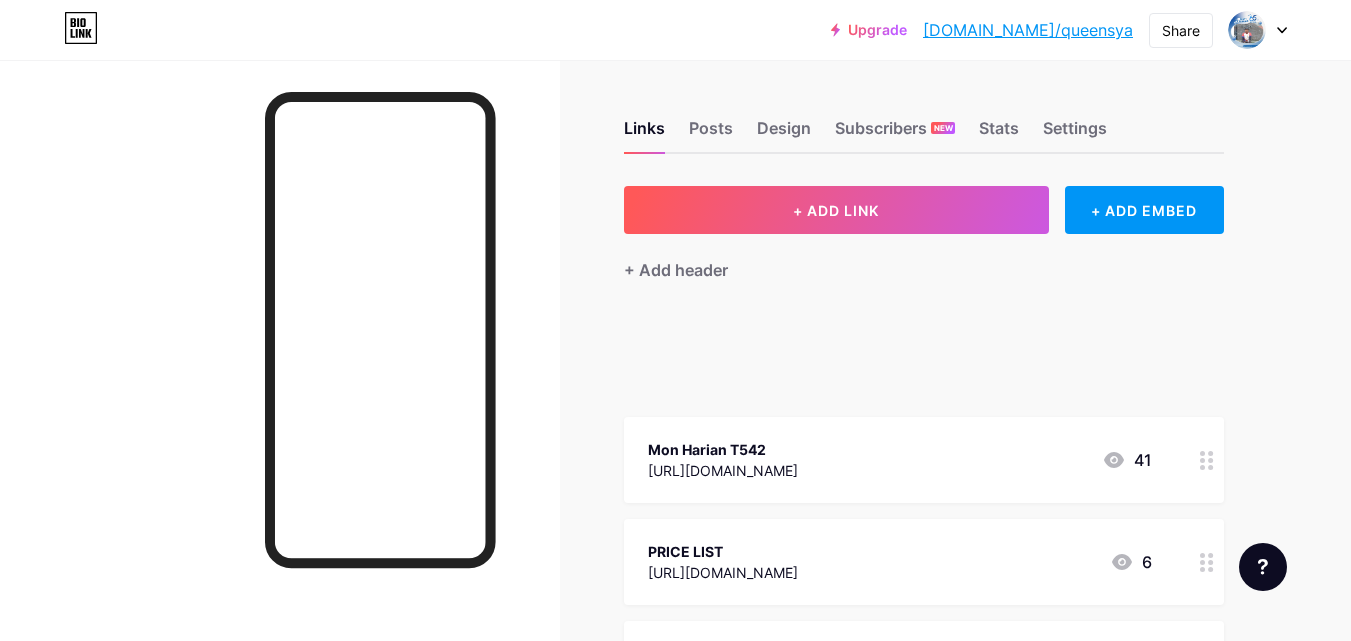 type 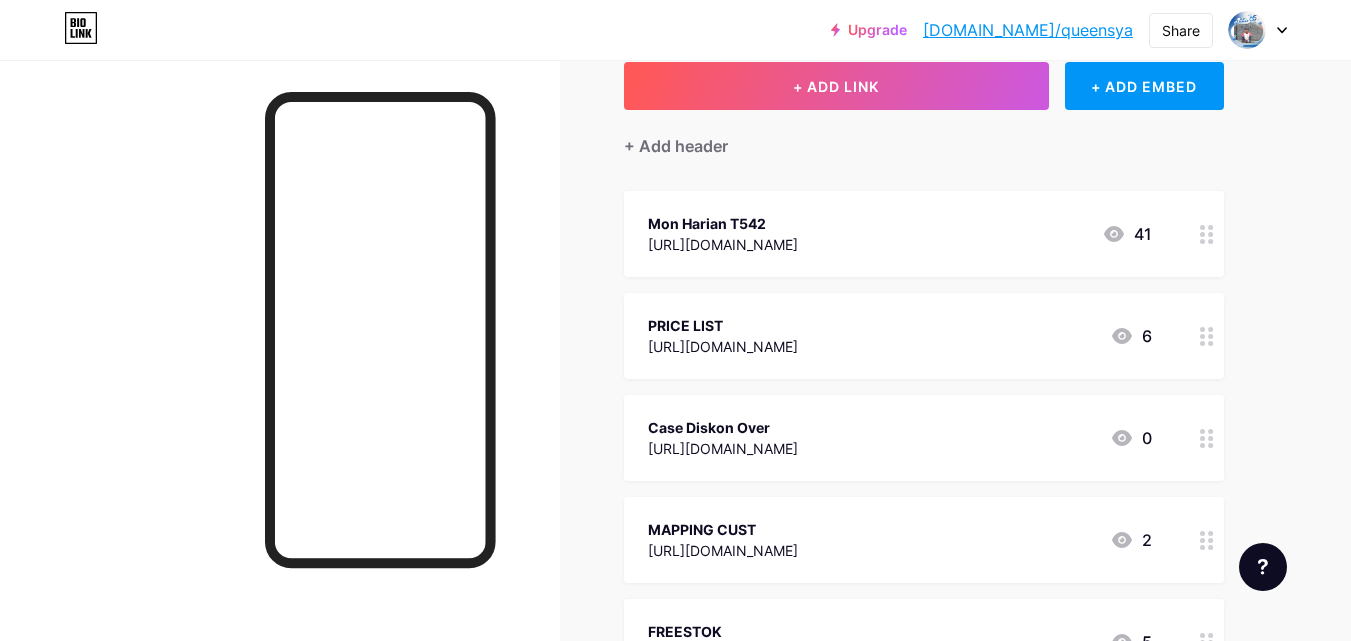 scroll, scrollTop: 0, scrollLeft: 0, axis: both 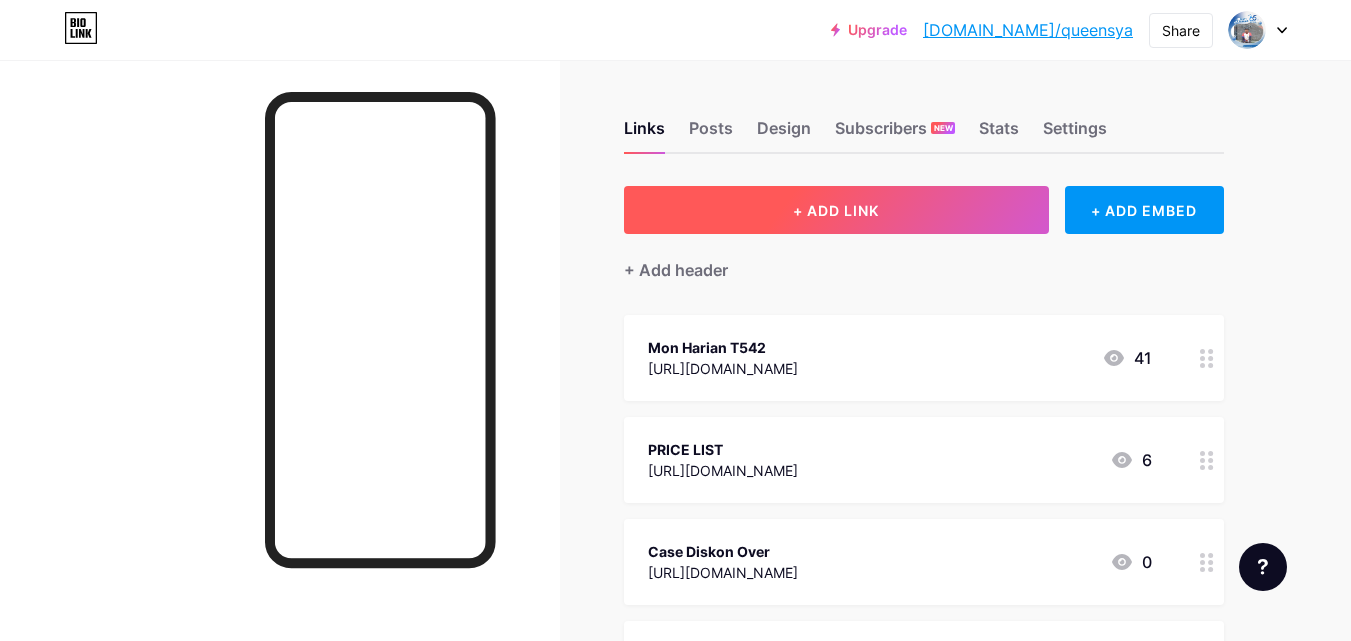 click on "+ ADD LINK" at bounding box center (836, 210) 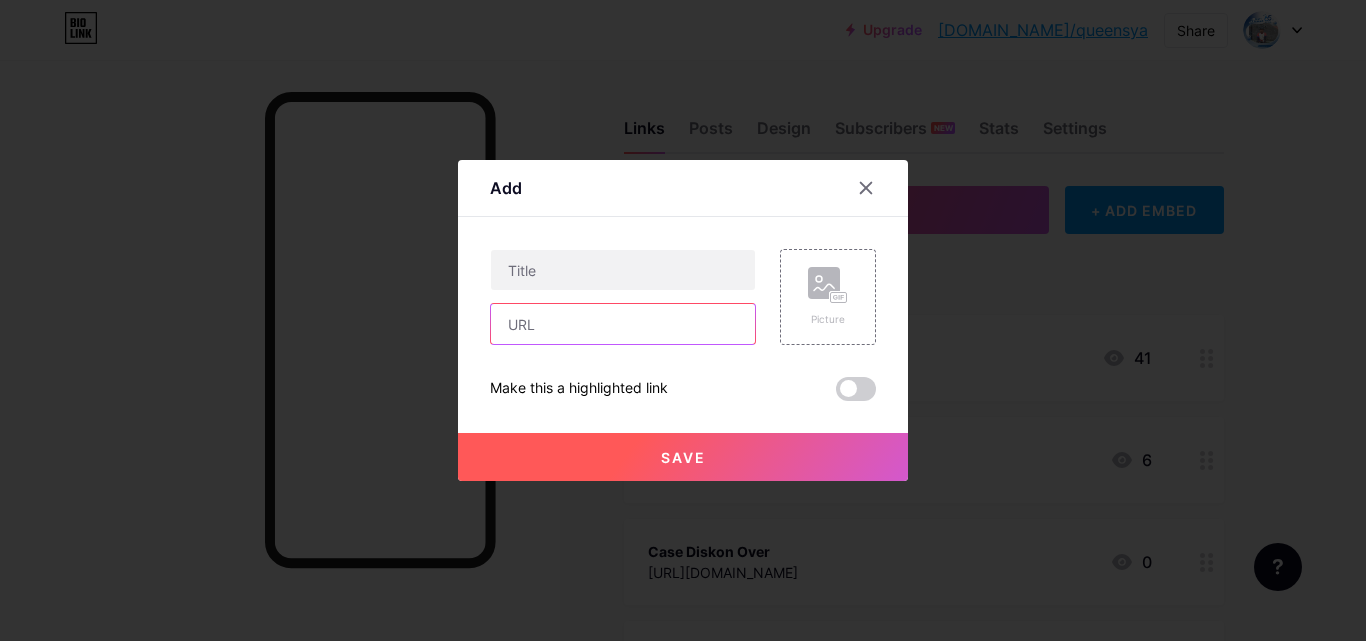 click at bounding box center [623, 324] 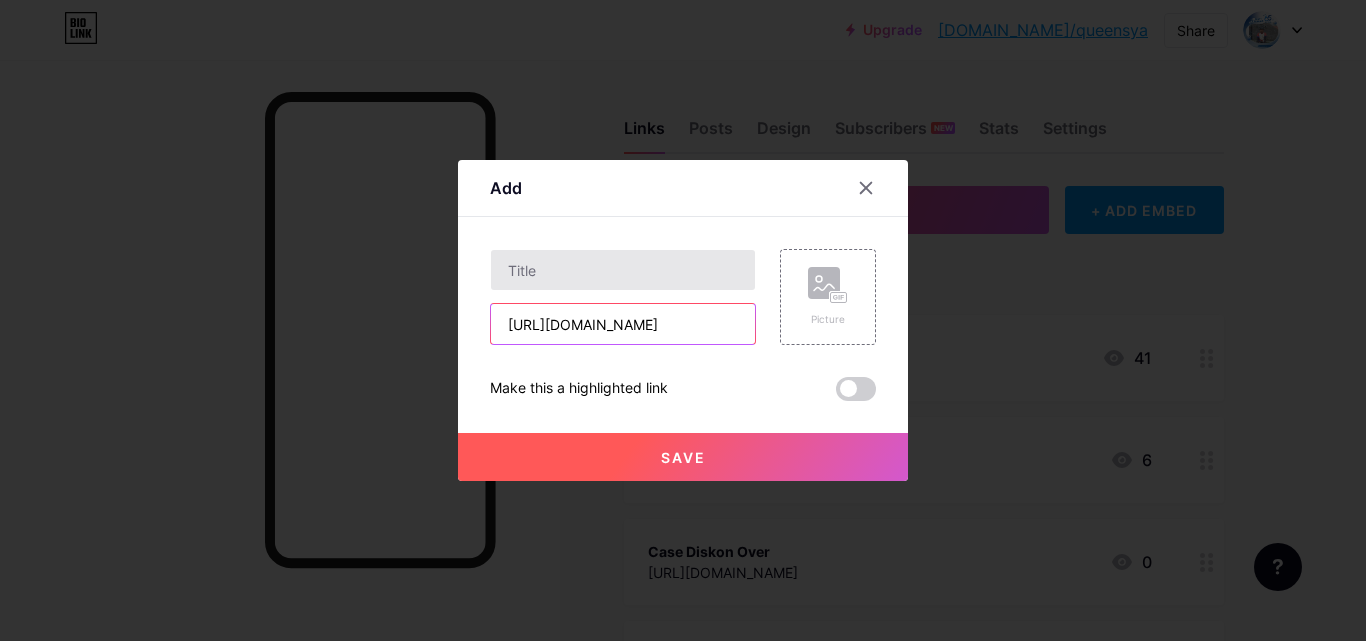 type on "[URL][DOMAIN_NAME]" 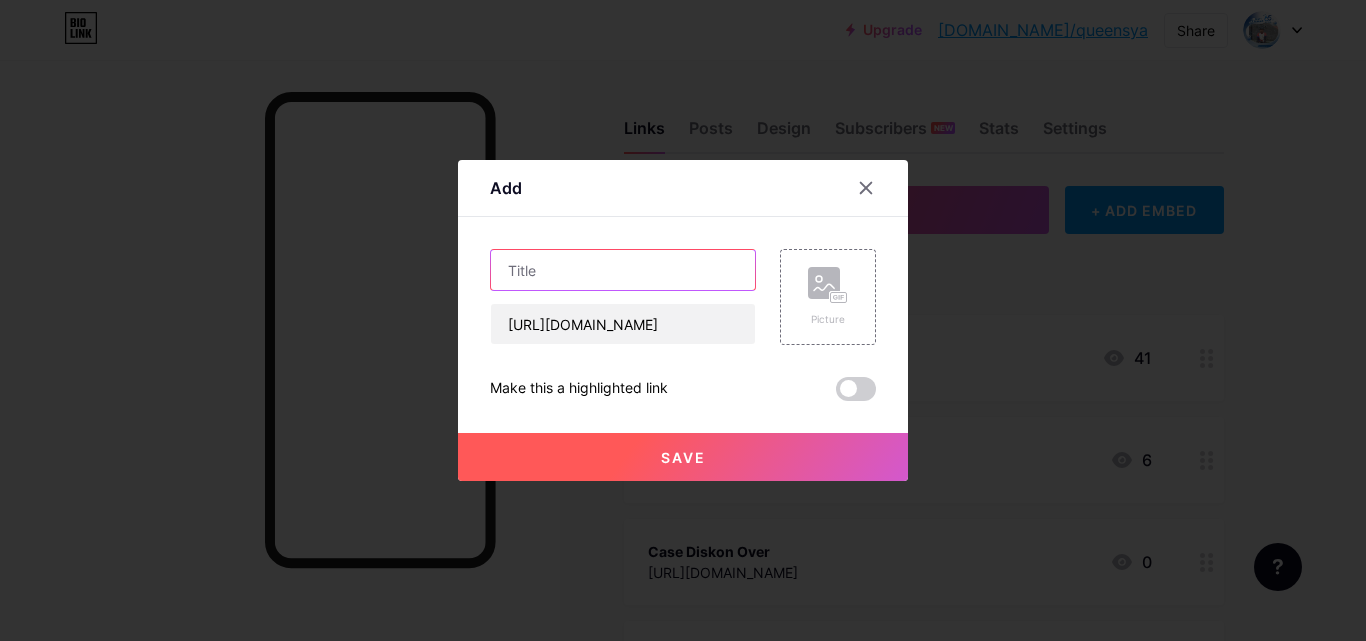 click at bounding box center [623, 270] 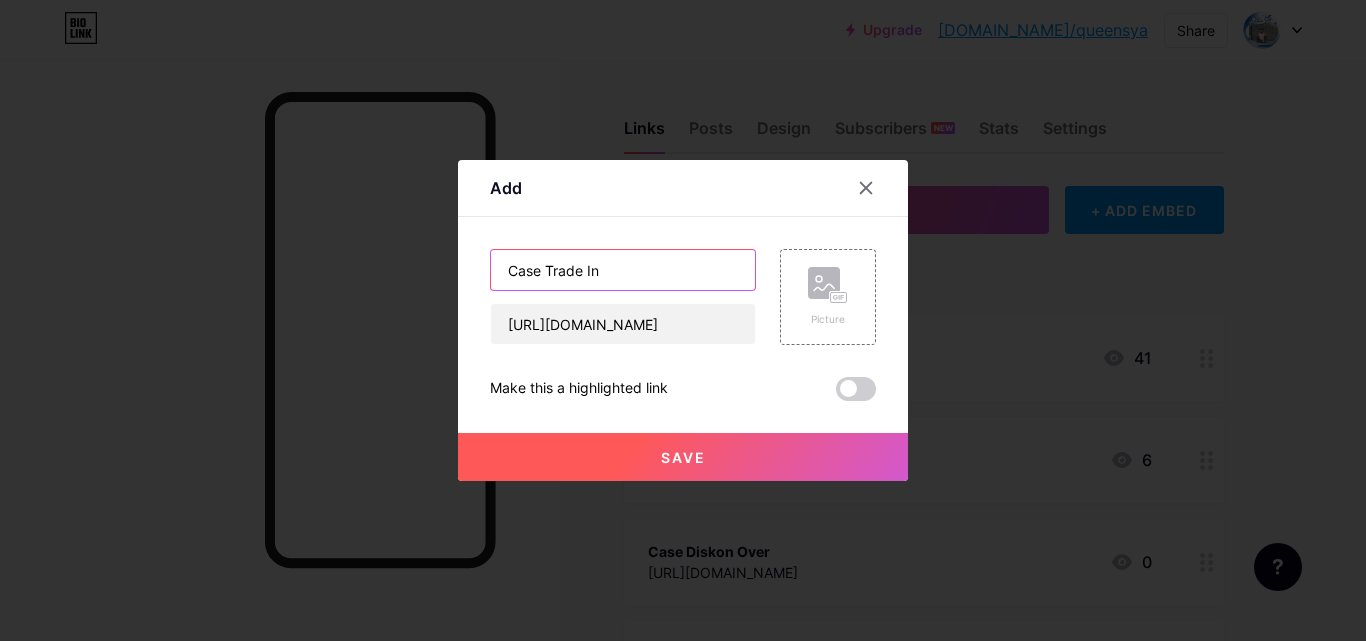 type on "Case Trade In" 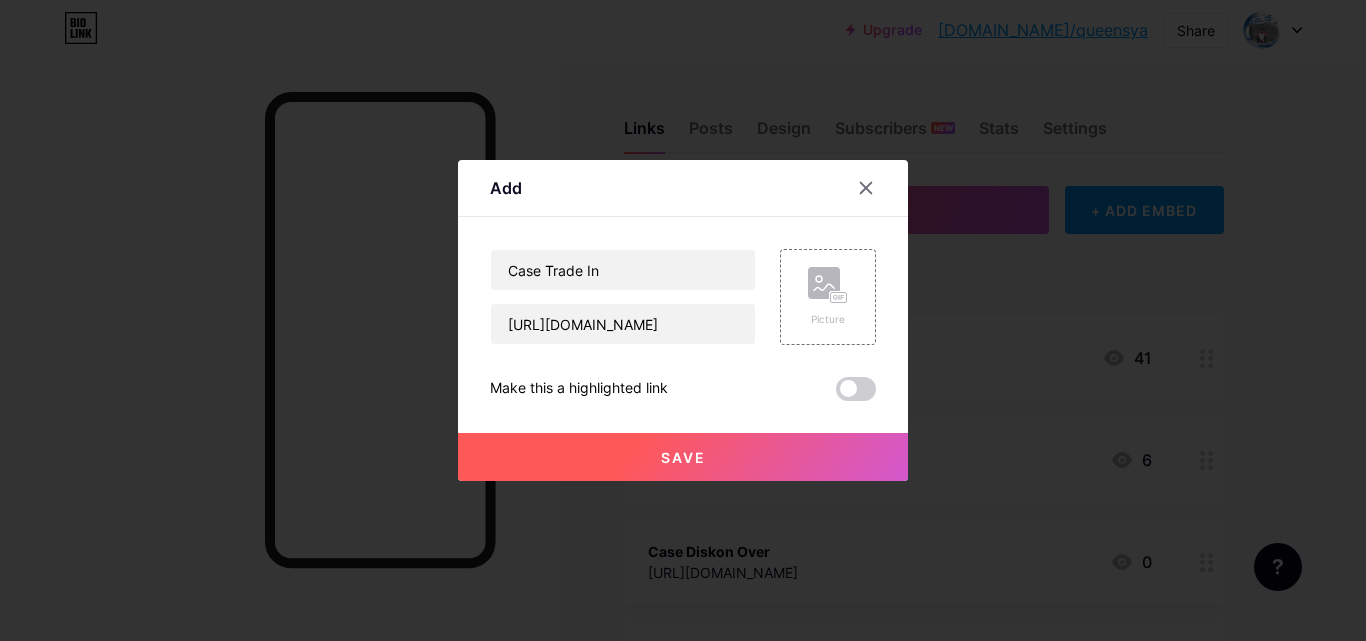 click on "Save" at bounding box center (683, 457) 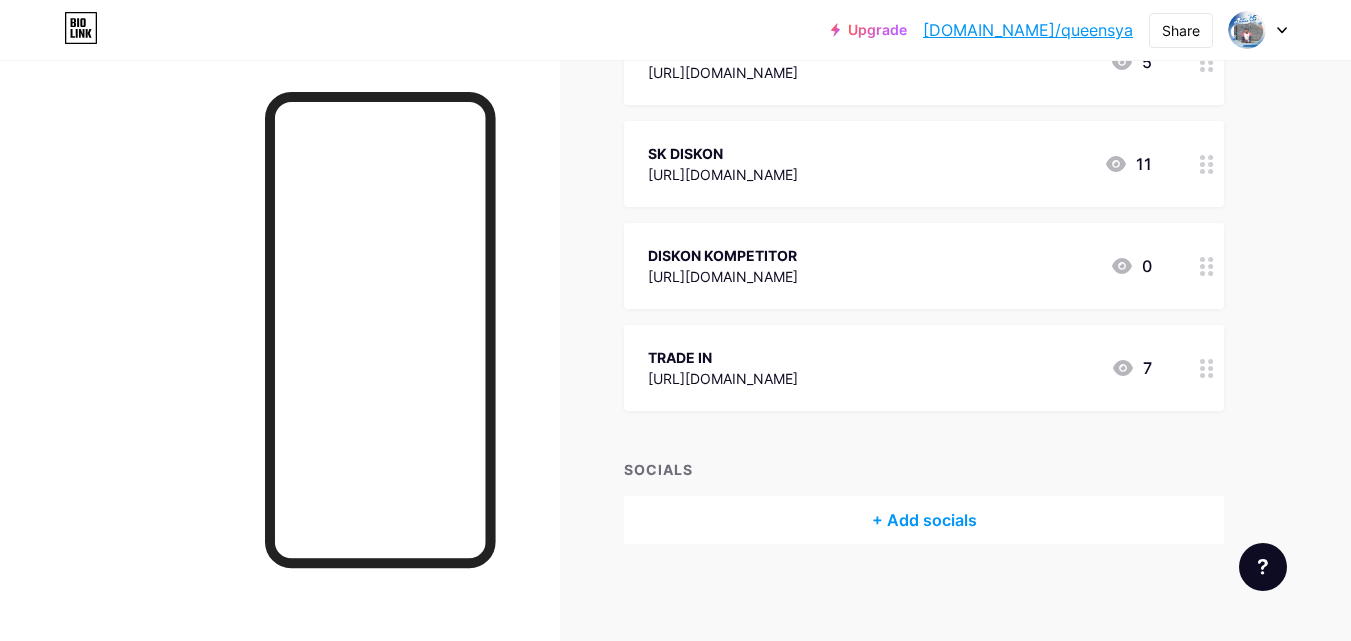 scroll, scrollTop: 808, scrollLeft: 0, axis: vertical 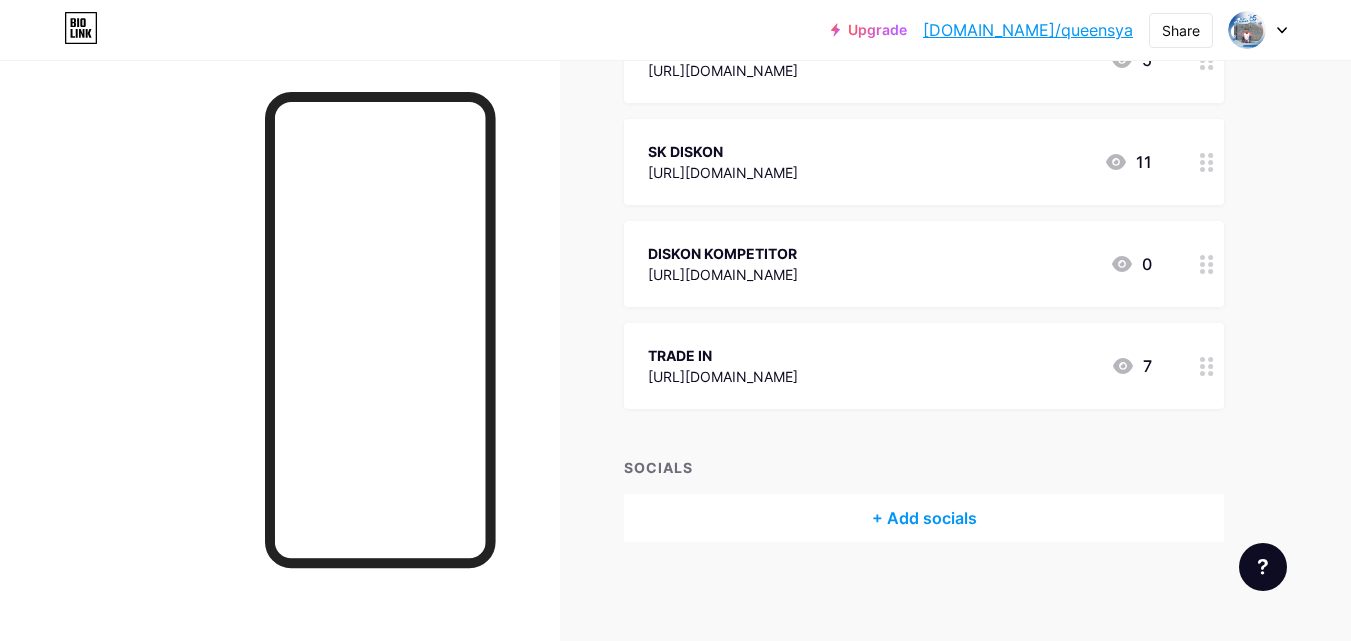 click 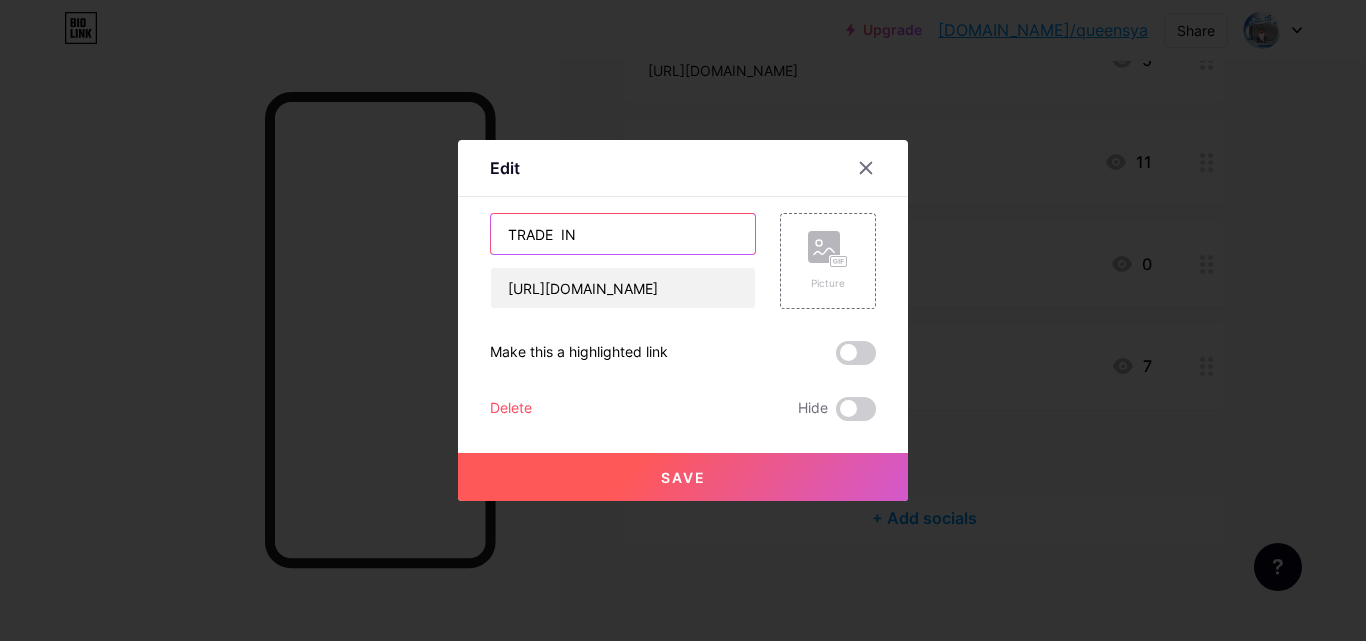 click on "TRADE  IN" at bounding box center (623, 234) 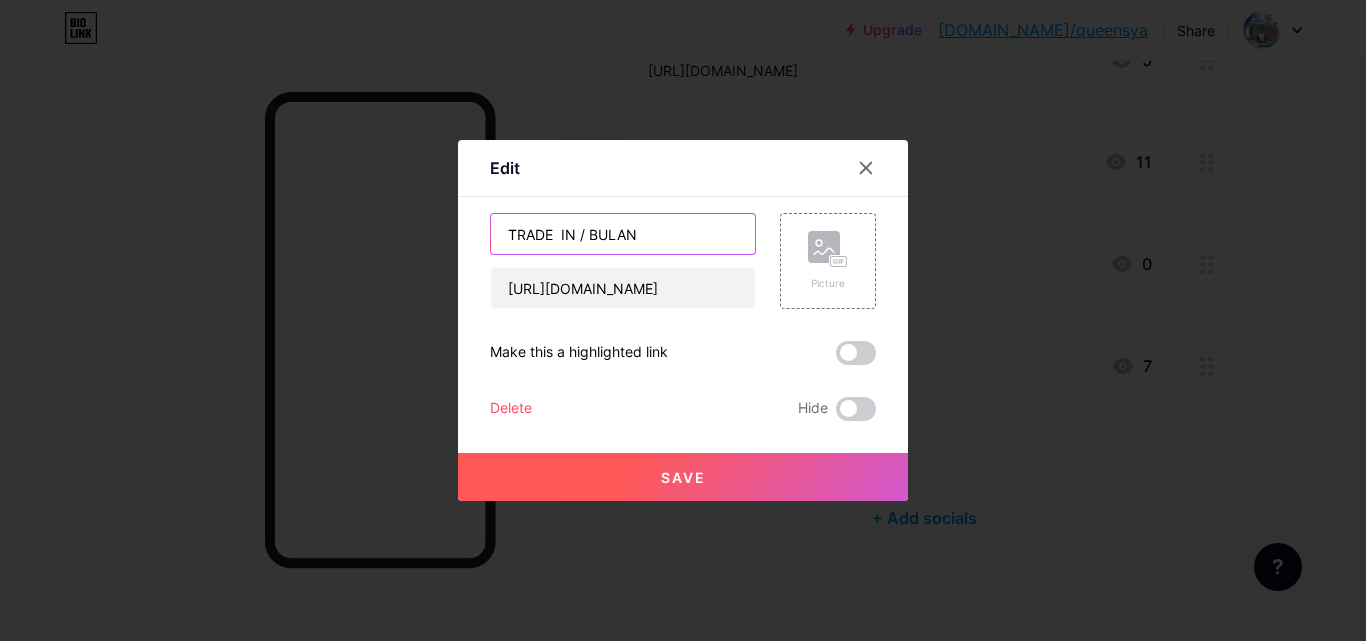 type on "TRADE  IN / BULAN" 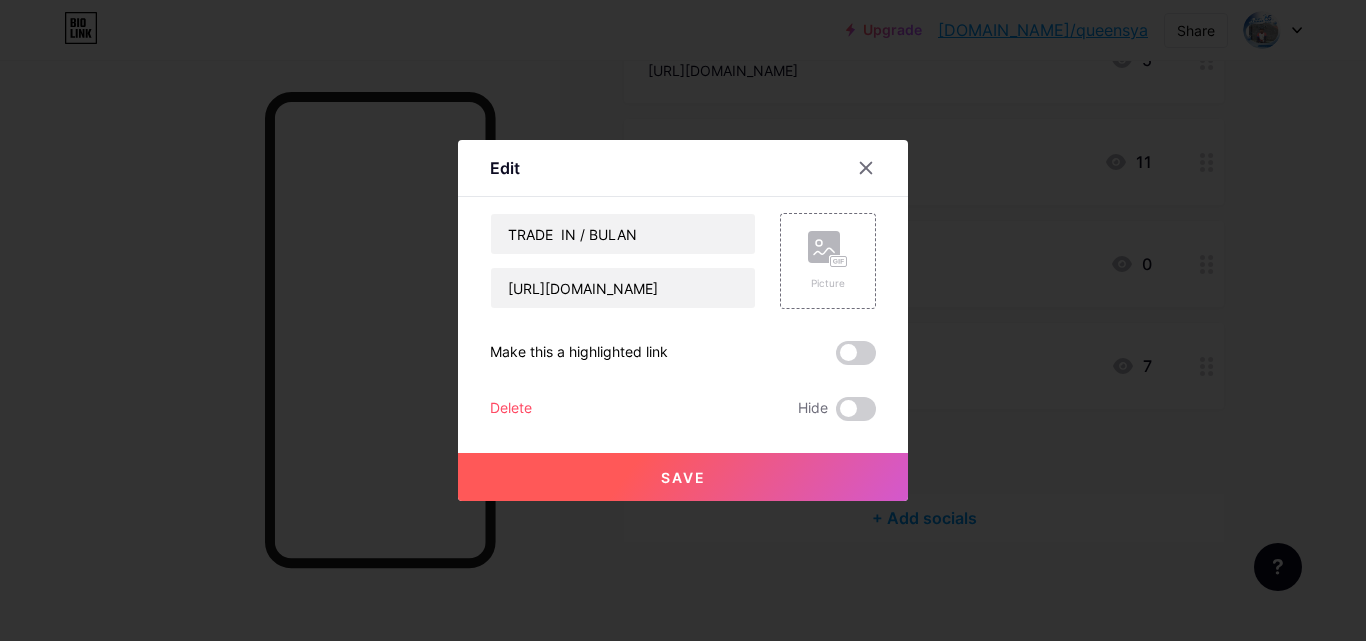 click on "Save" at bounding box center [683, 477] 